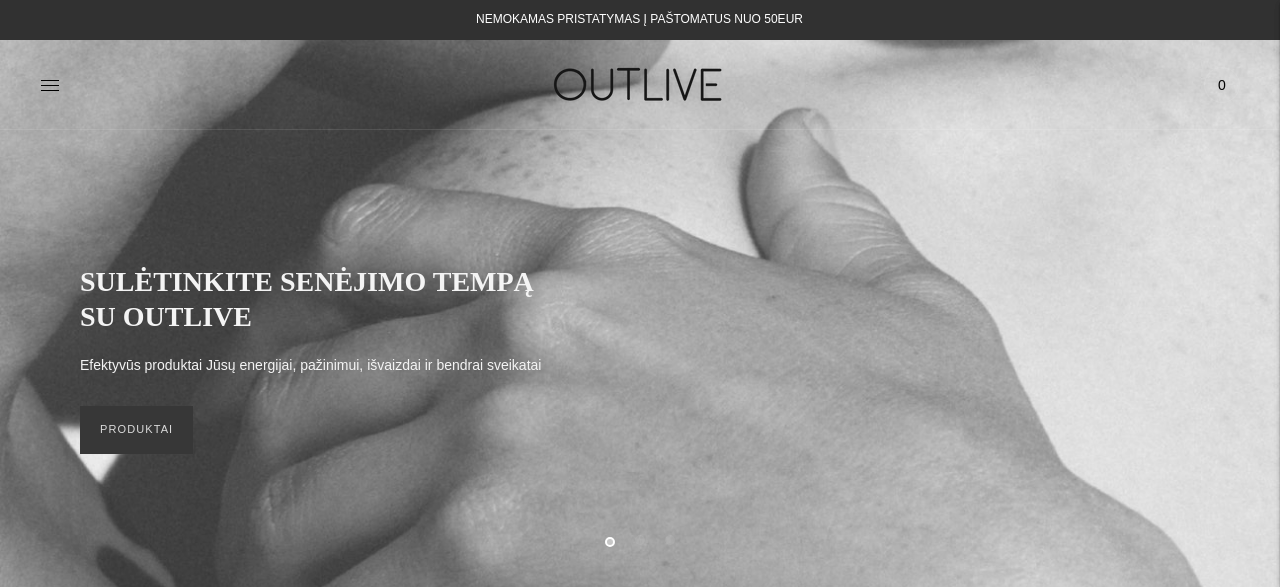 scroll, scrollTop: 0, scrollLeft: 0, axis: both 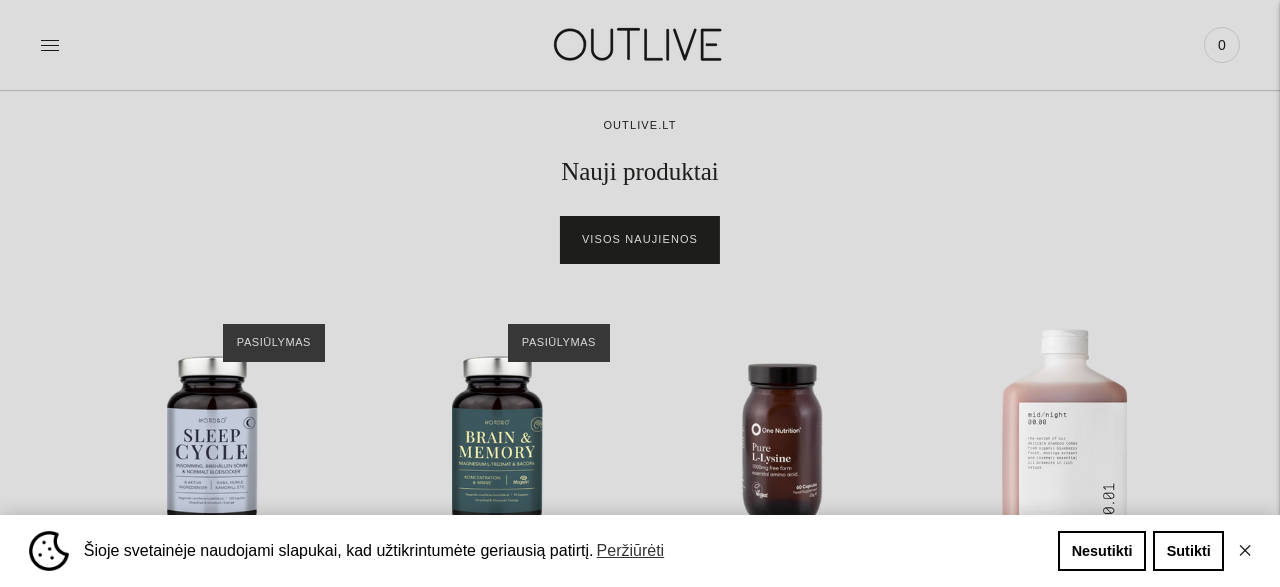 click on "Visos naujienos" at bounding box center (640, 240) 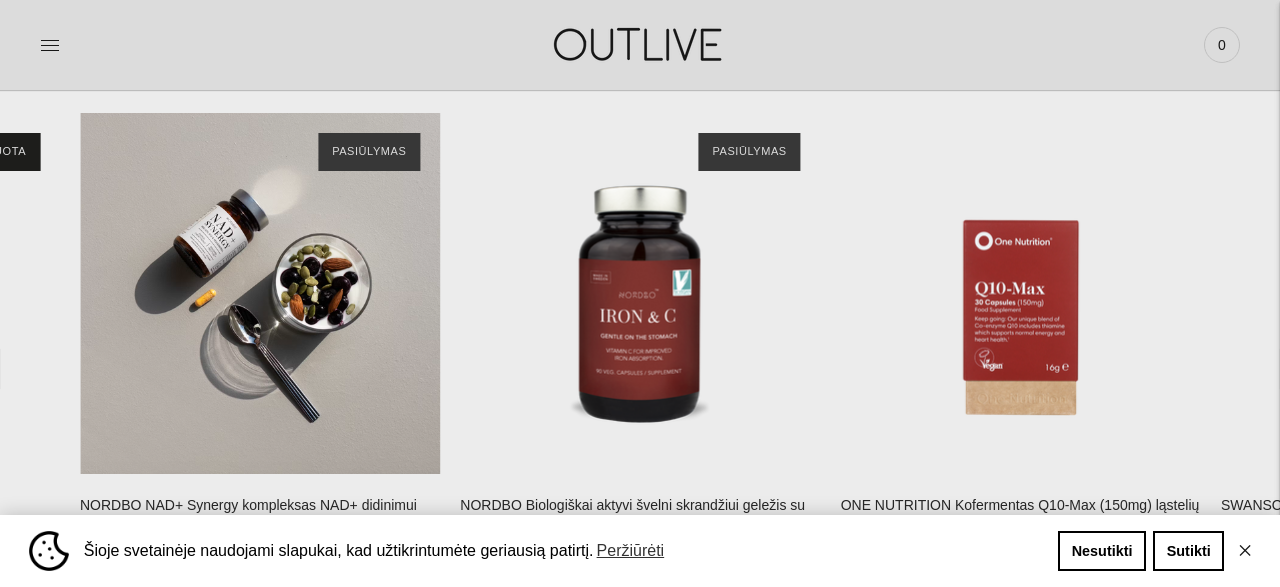 scroll, scrollTop: 3780, scrollLeft: 0, axis: vertical 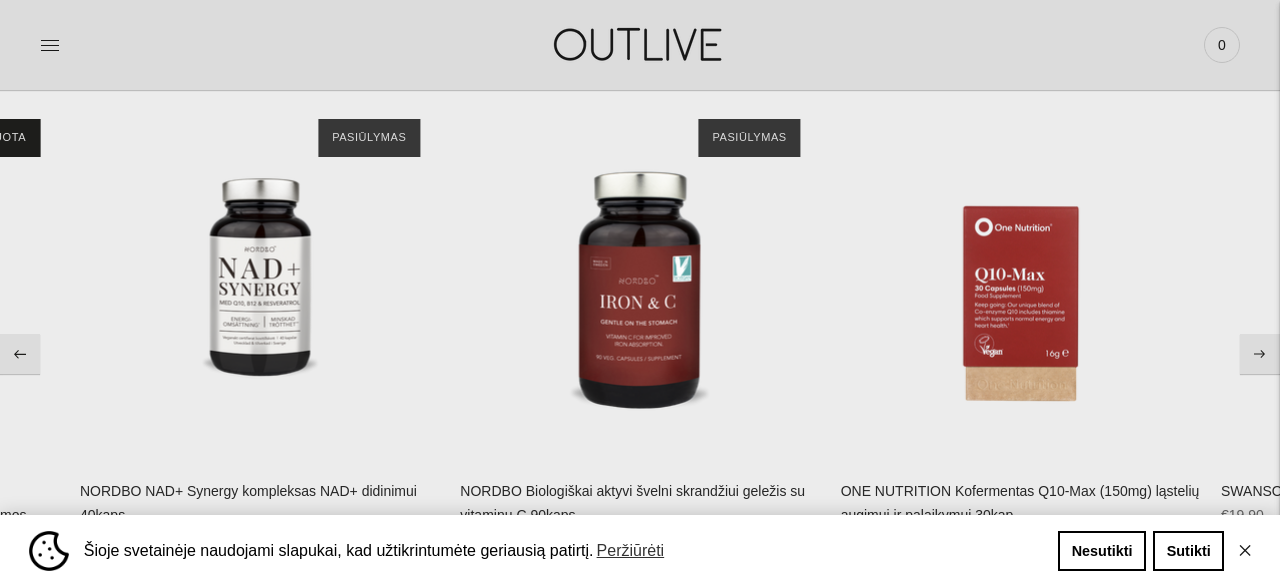 click at bounding box center [20, 354] 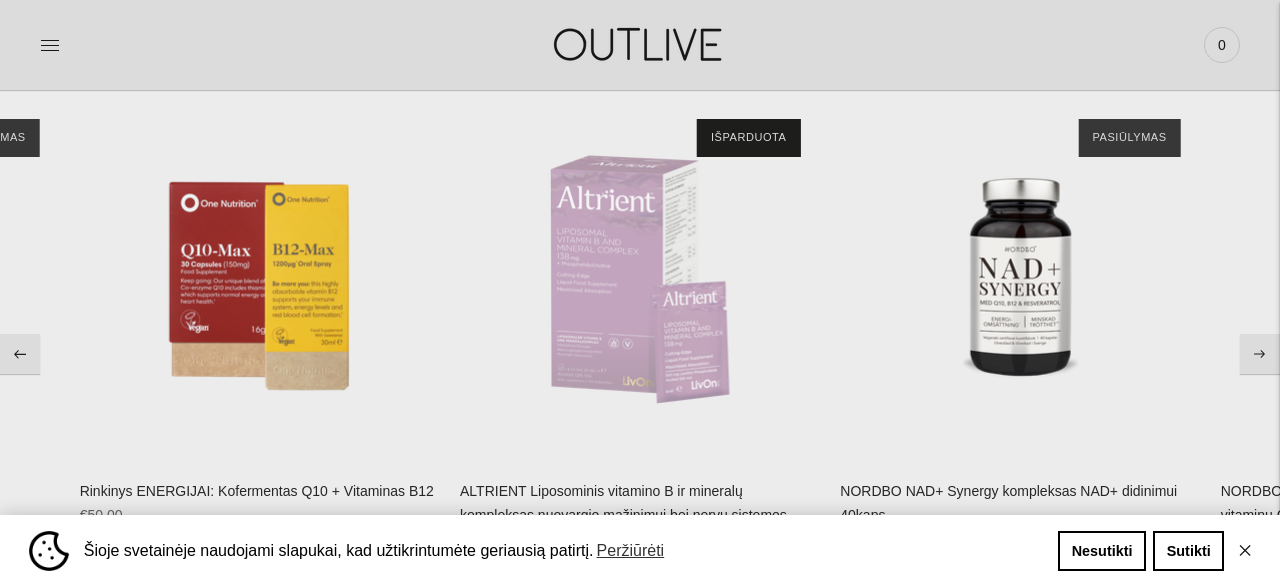 click 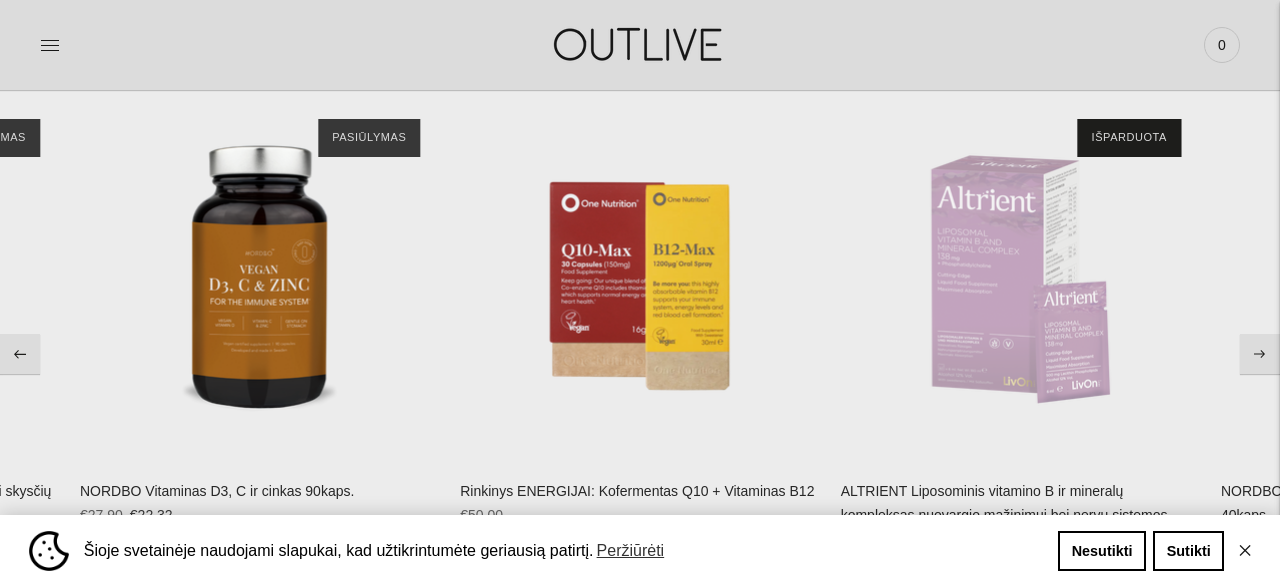 click 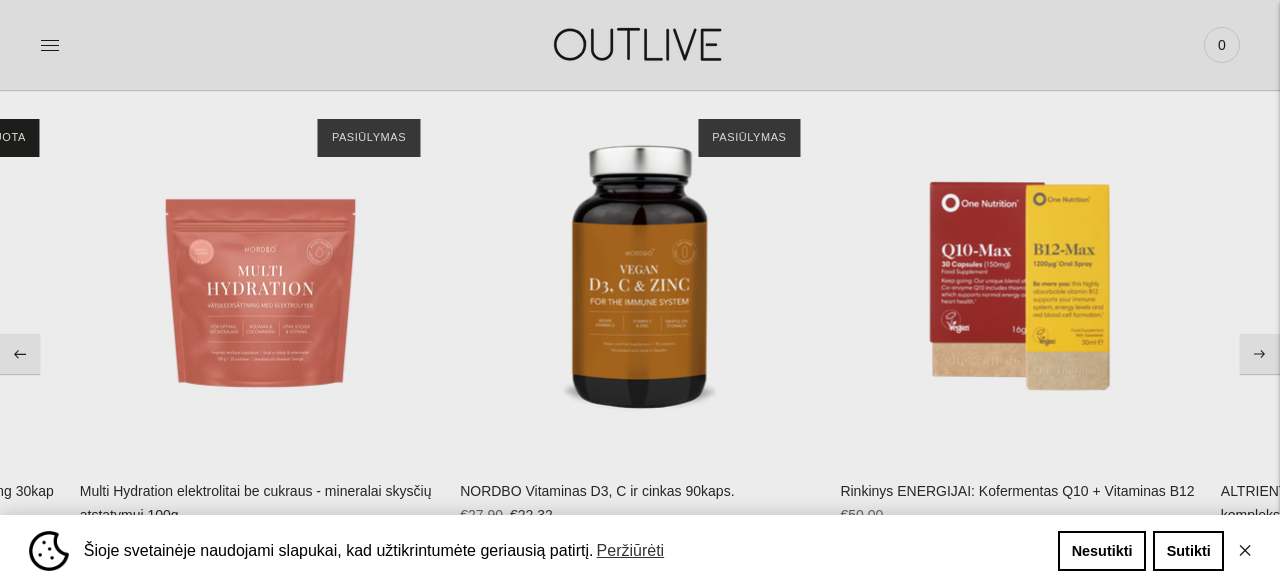 click 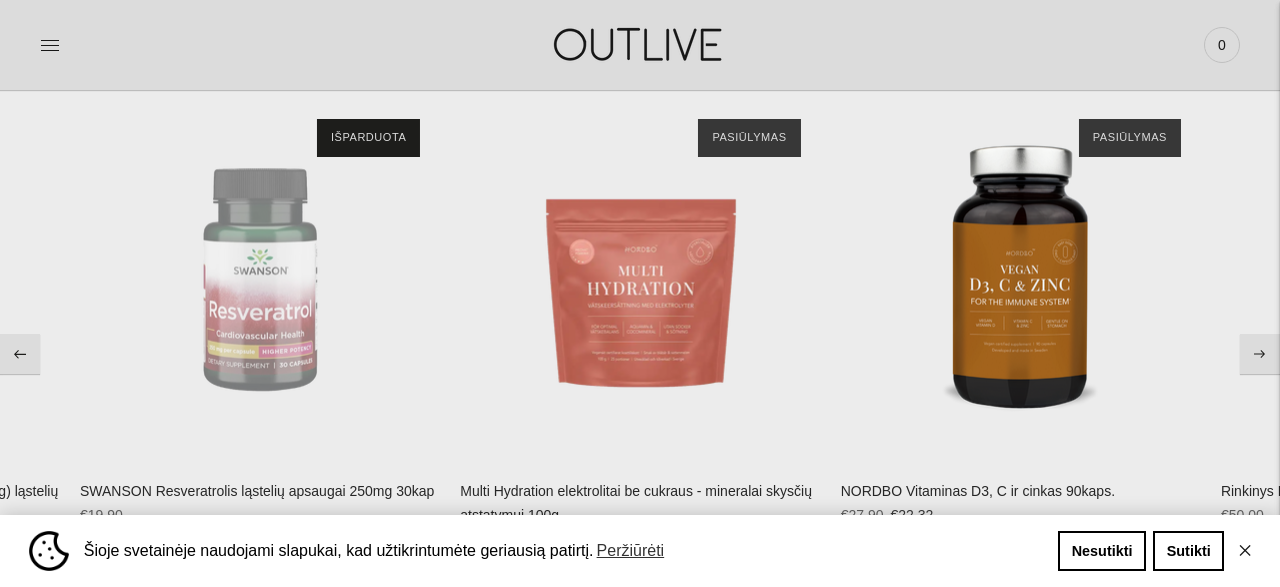 click at bounding box center [20, 354] 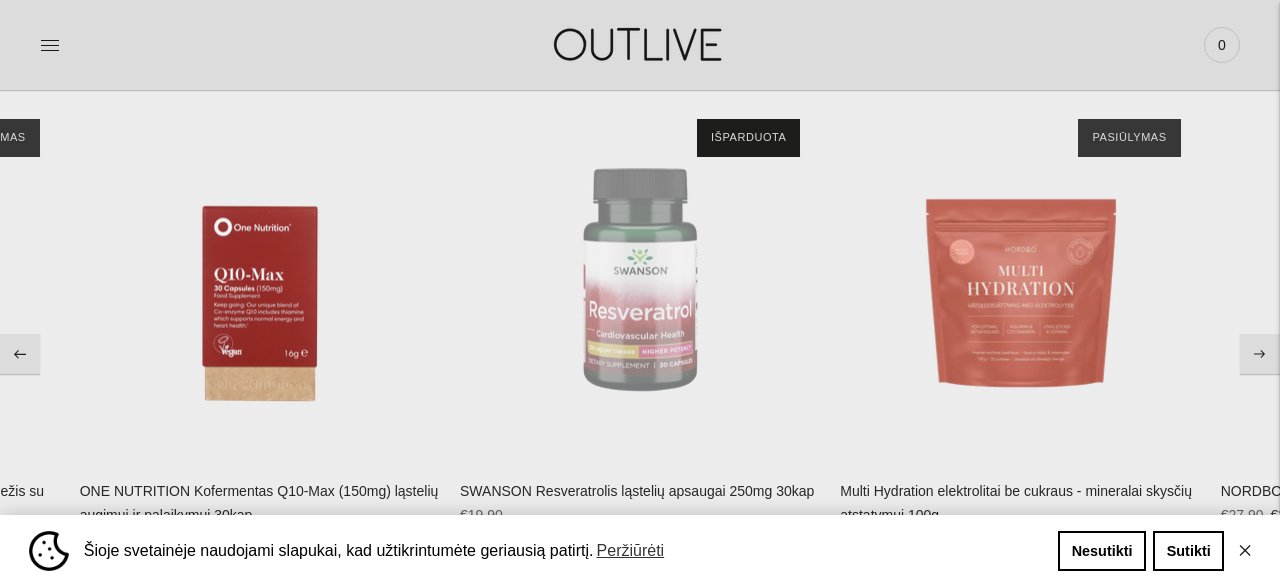 click at bounding box center (20, 354) 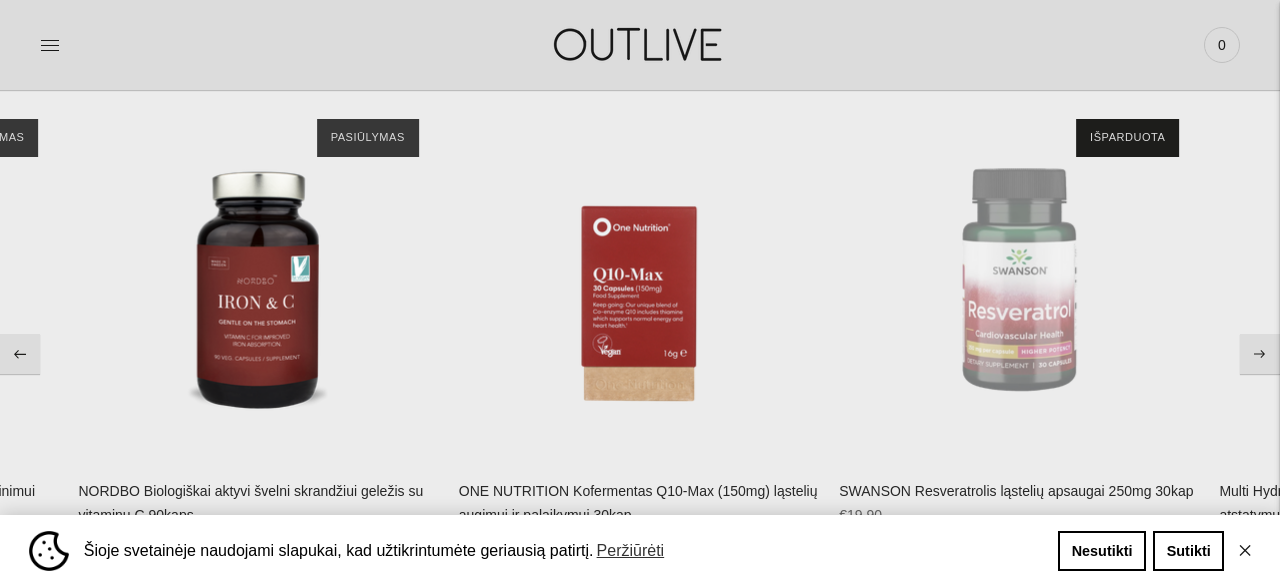 click at bounding box center [20, 354] 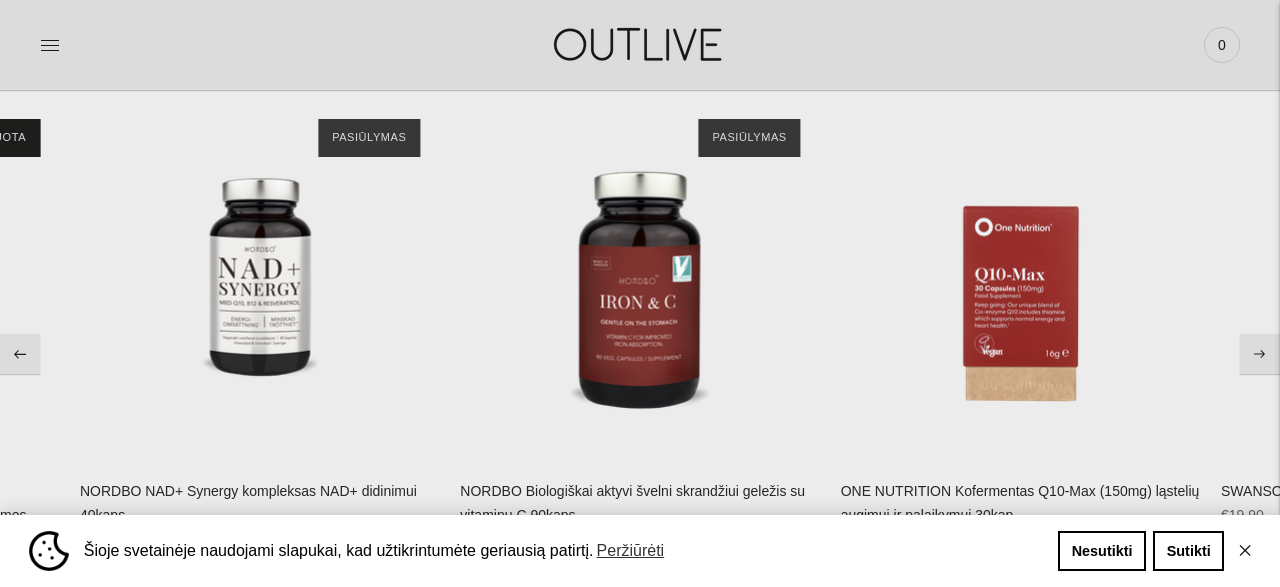 click at bounding box center (20, 354) 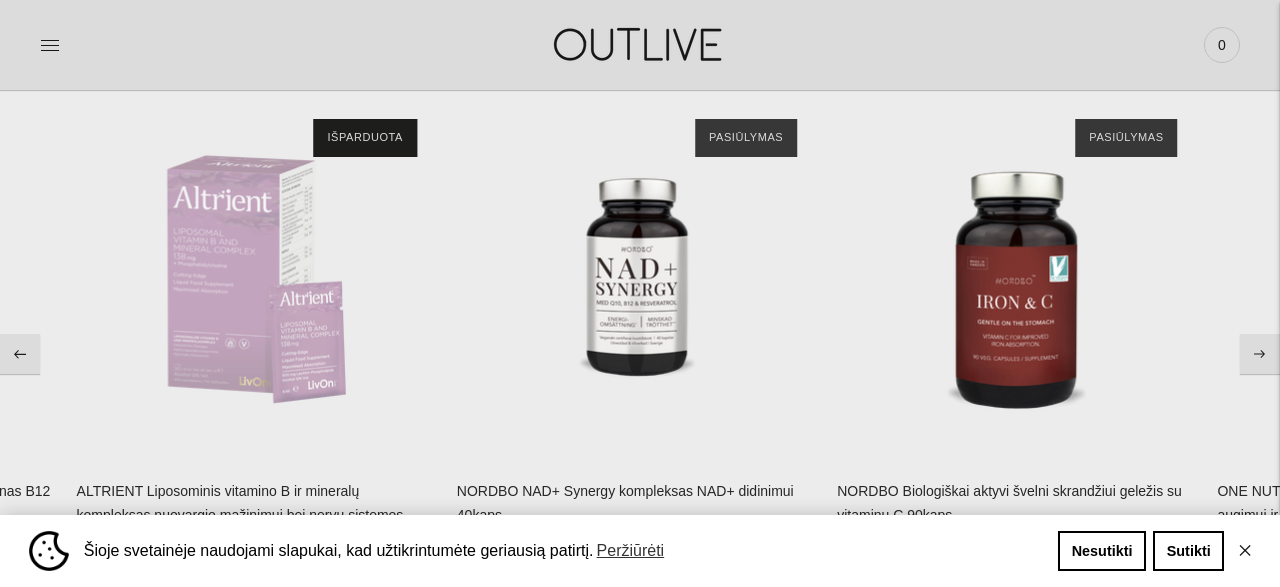 click at bounding box center (20, 354) 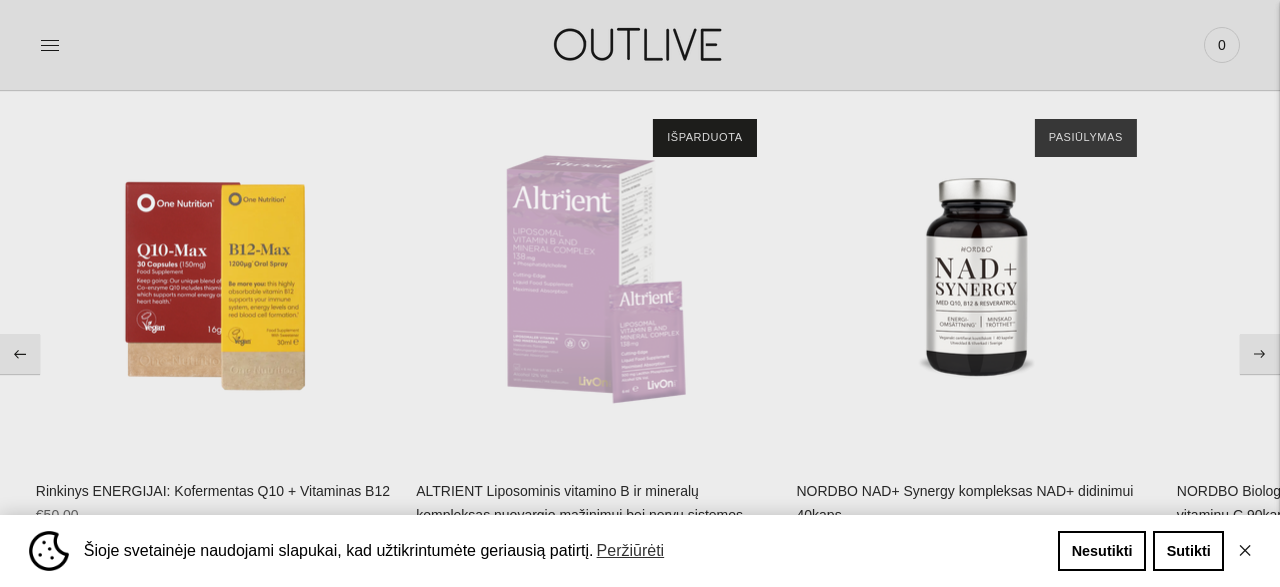 click at bounding box center (20, 354) 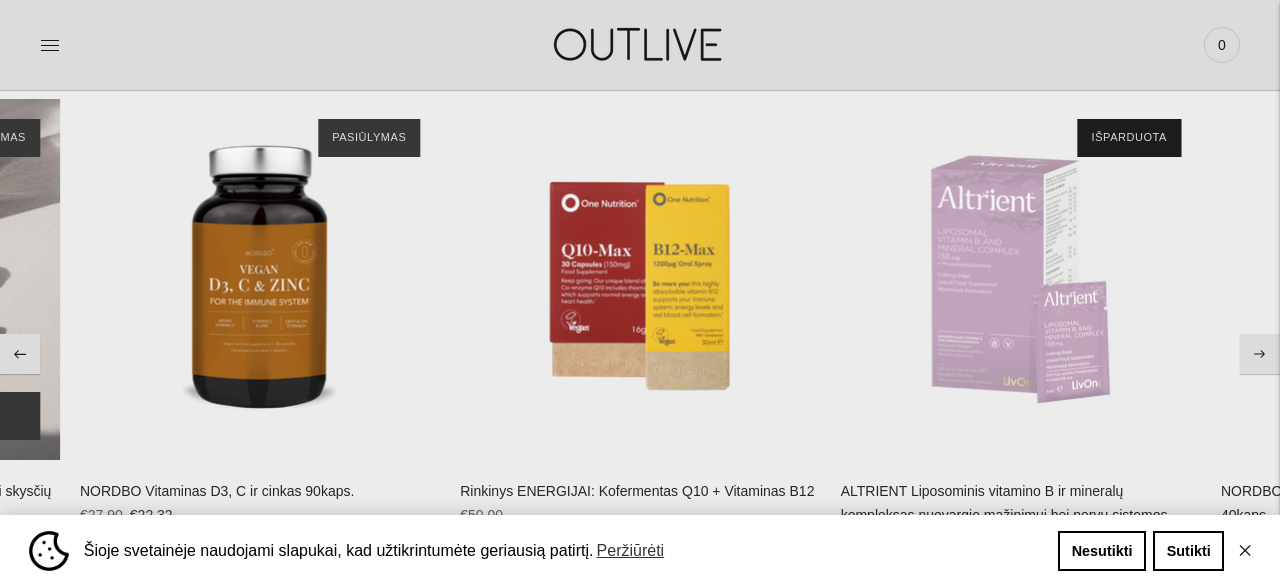 click at bounding box center [-120, 279] 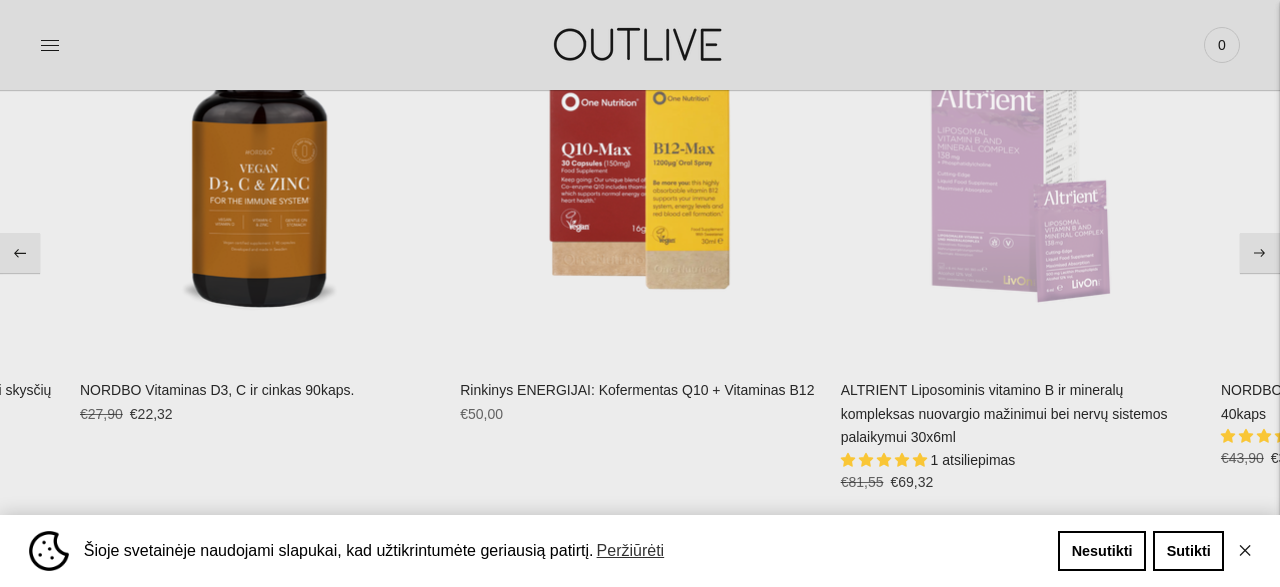scroll, scrollTop: 3896, scrollLeft: 0, axis: vertical 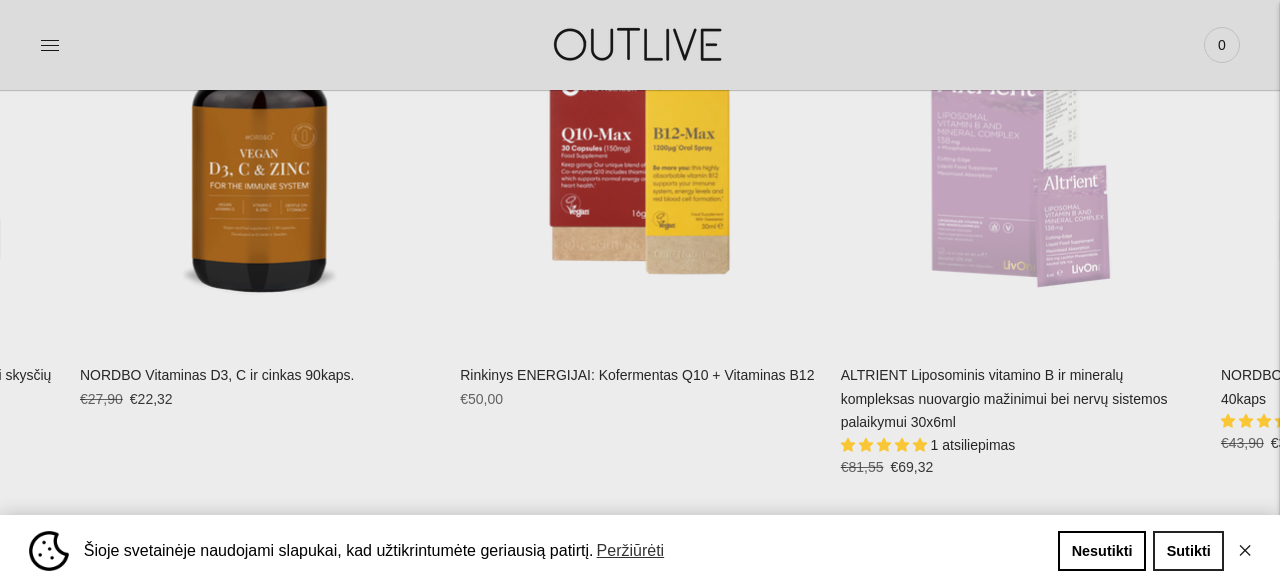 click on "Sutikti" at bounding box center (1188, 551) 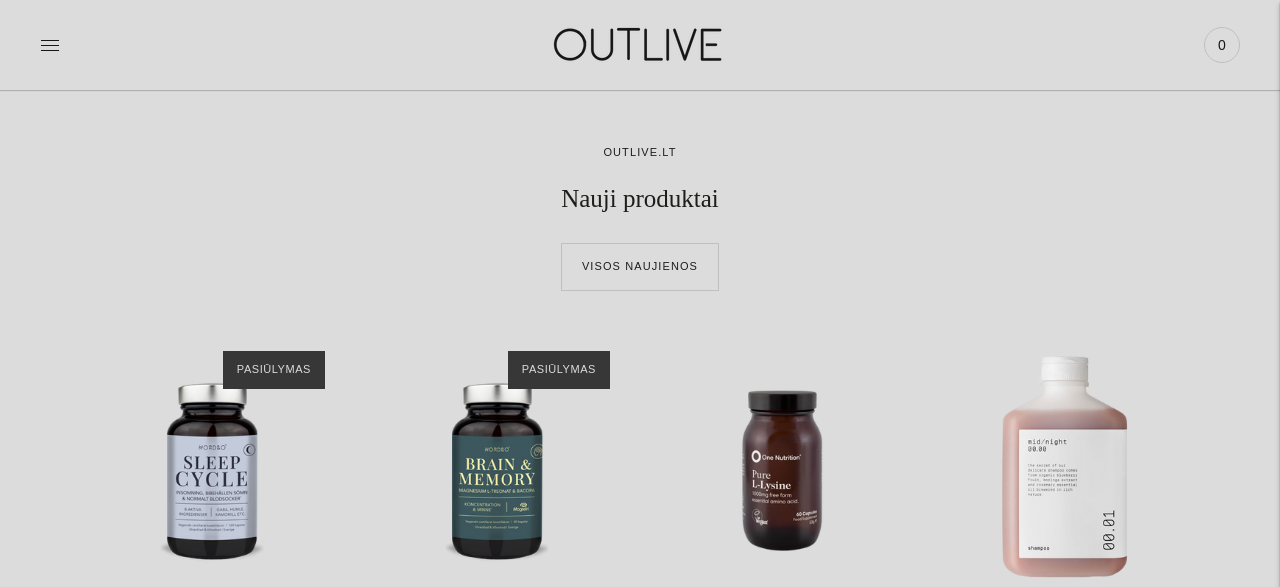 scroll, scrollTop: 0, scrollLeft: 0, axis: both 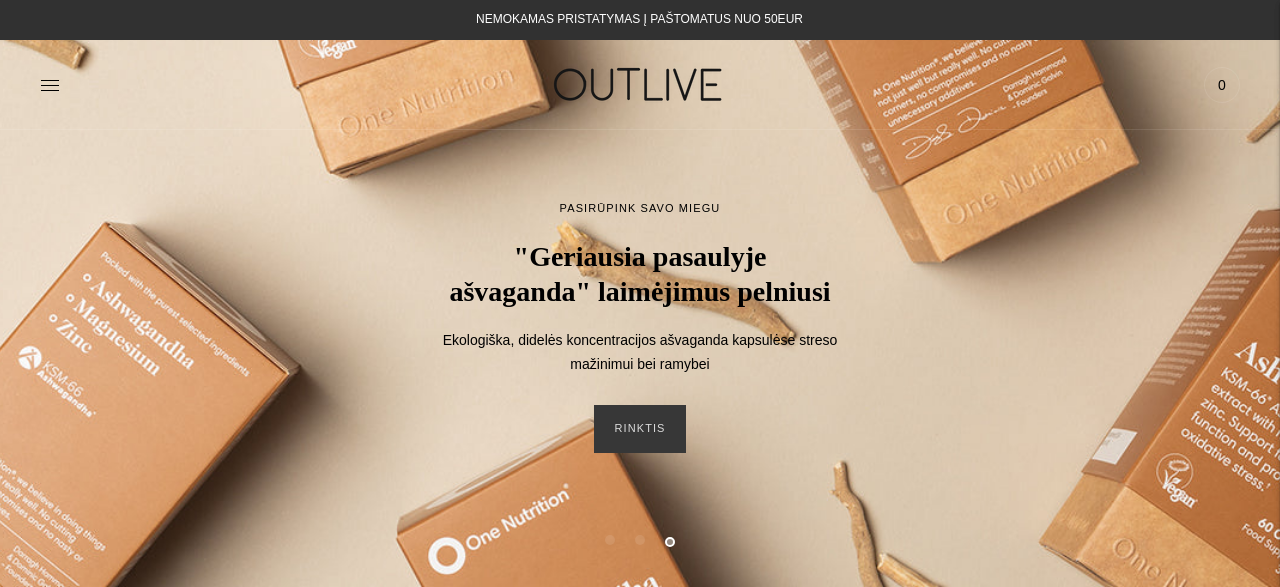click 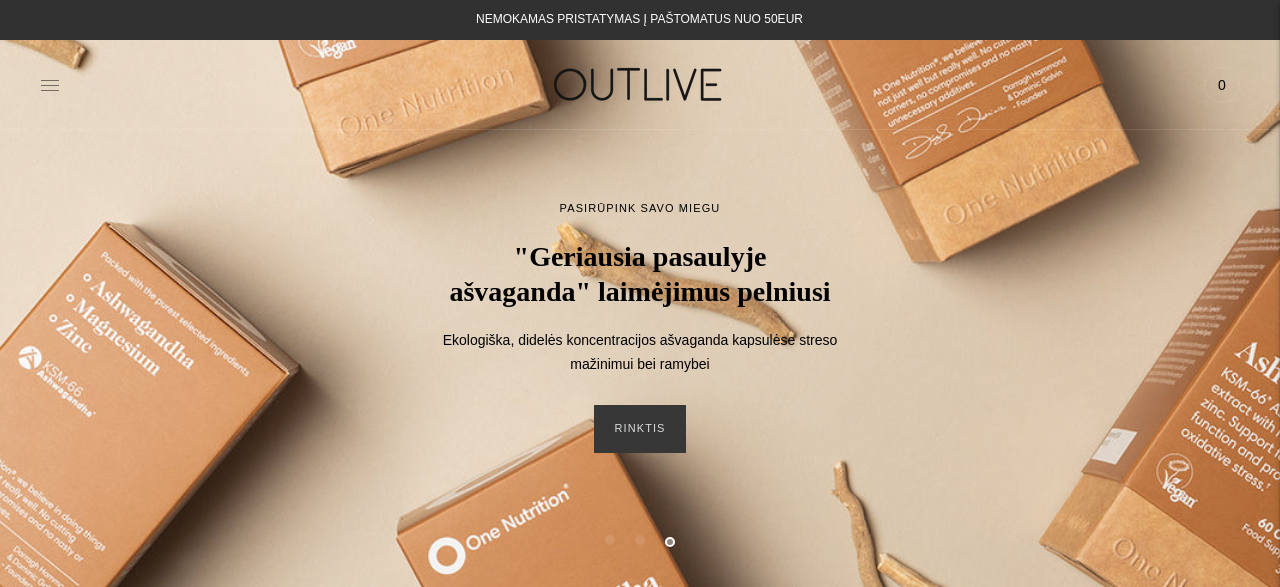 click 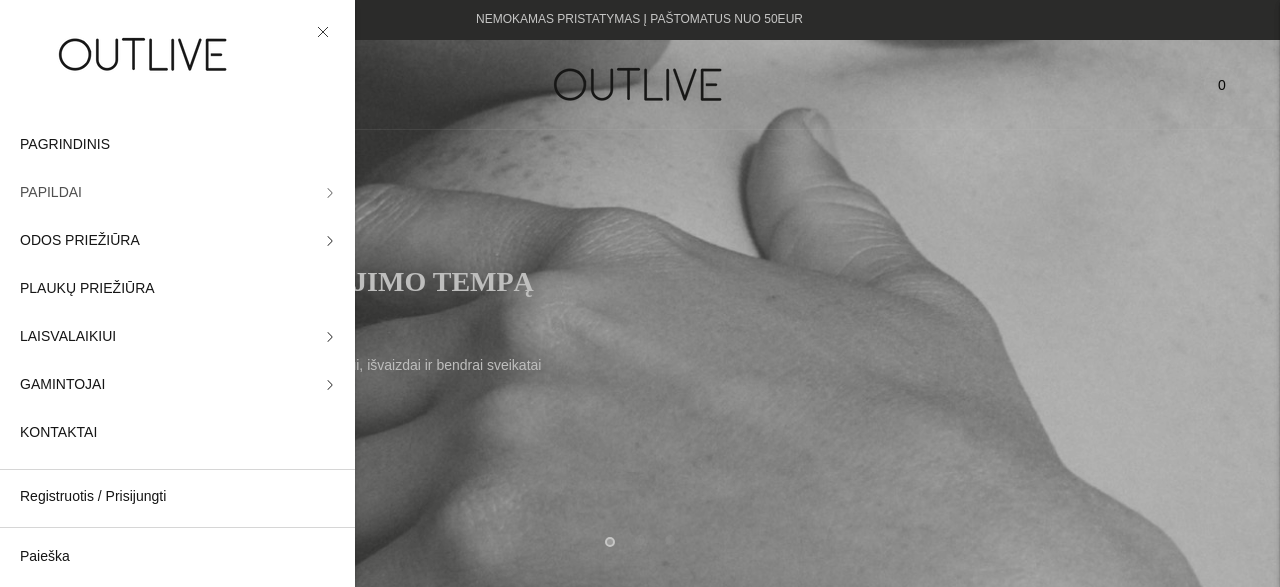 click on "PAPILDAI" 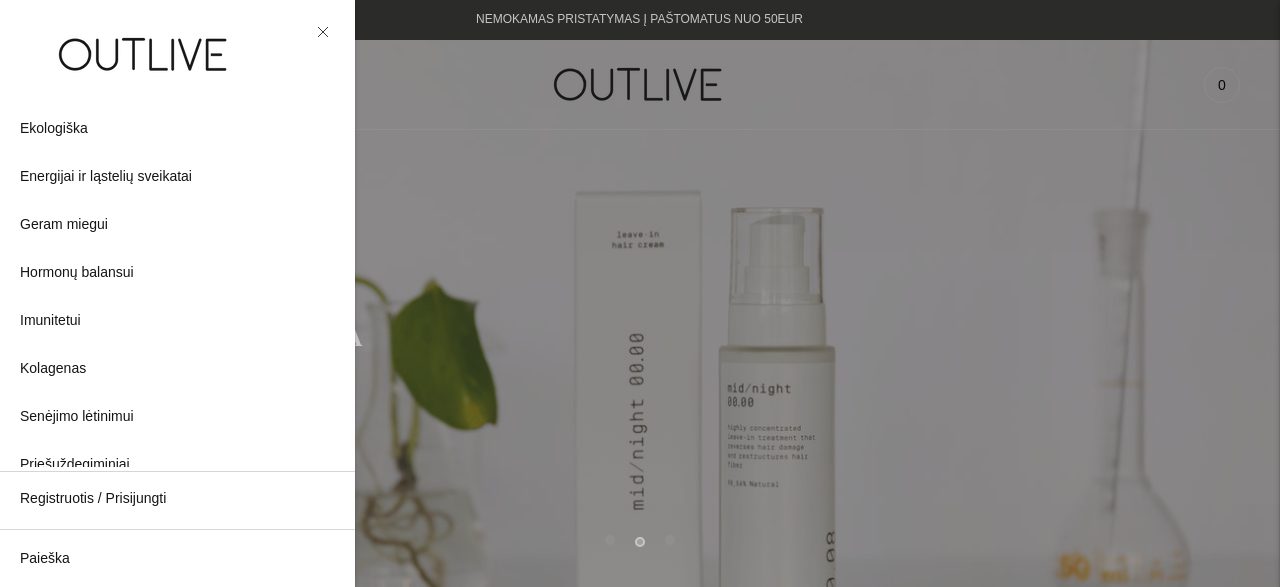 scroll, scrollTop: 0, scrollLeft: 0, axis: both 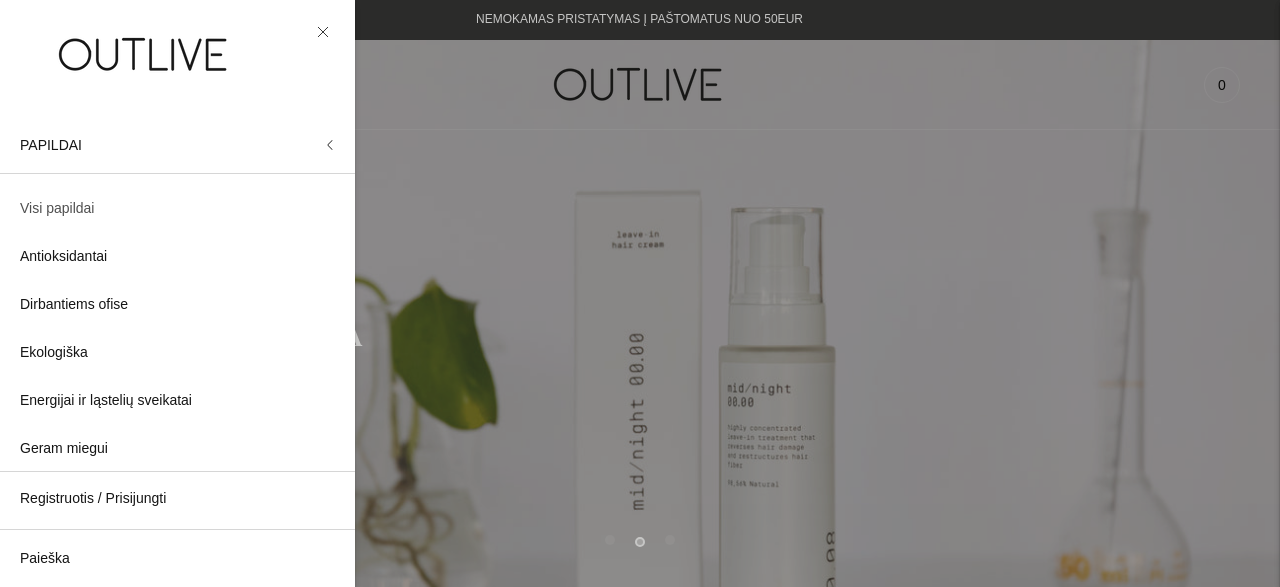 click on "Visi papildai" 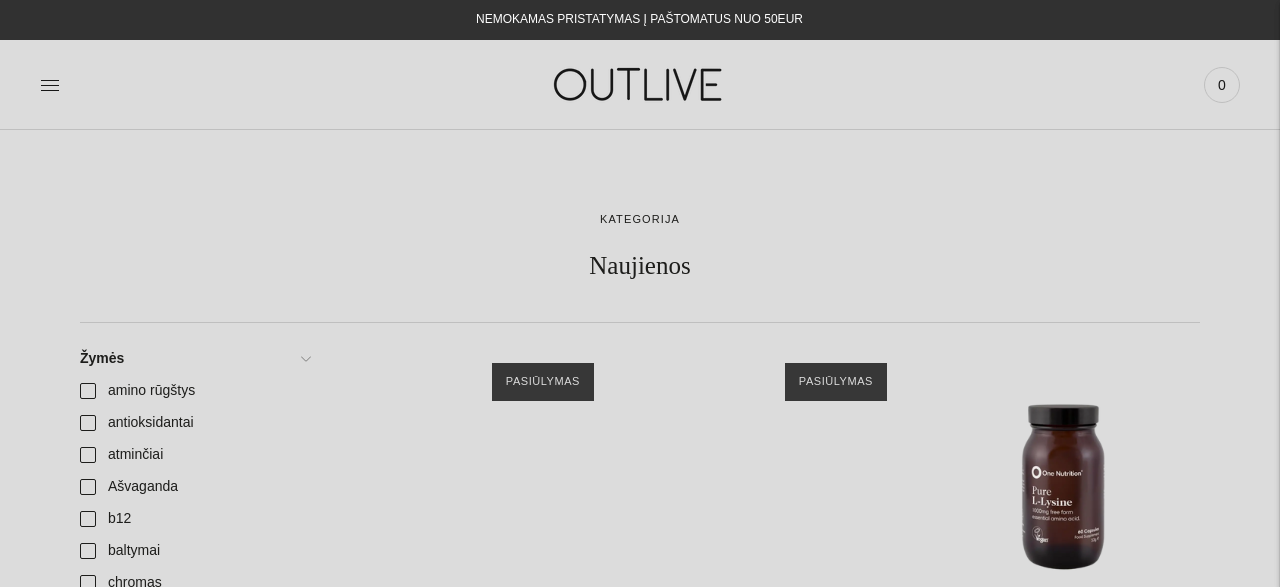 scroll, scrollTop: 0, scrollLeft: 0, axis: both 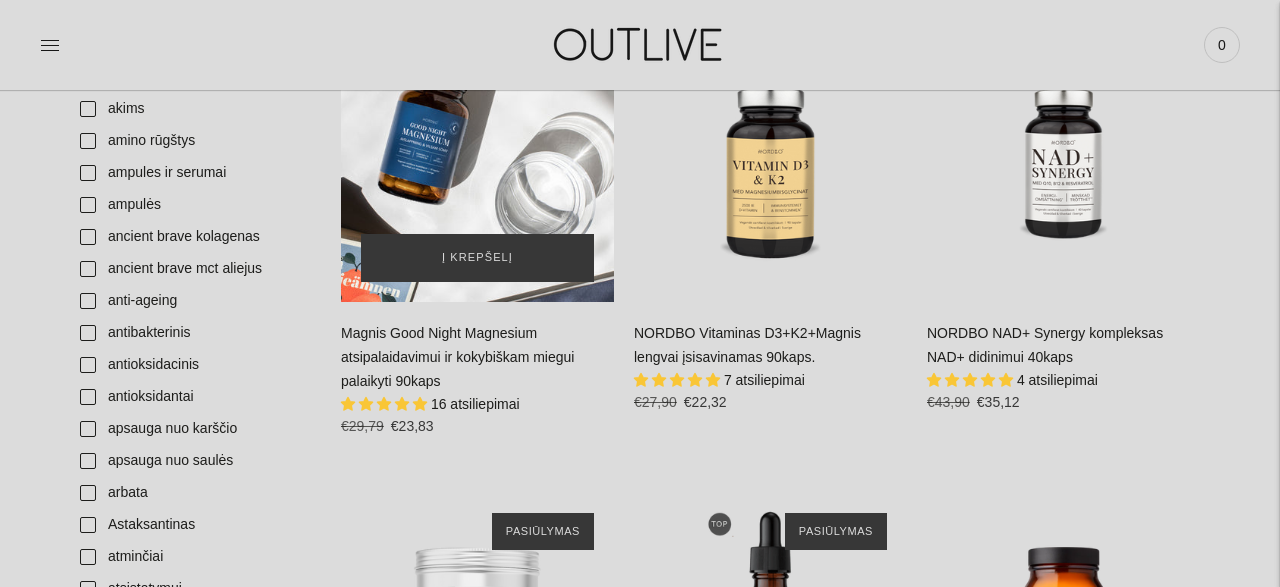 click at bounding box center [477, 165] 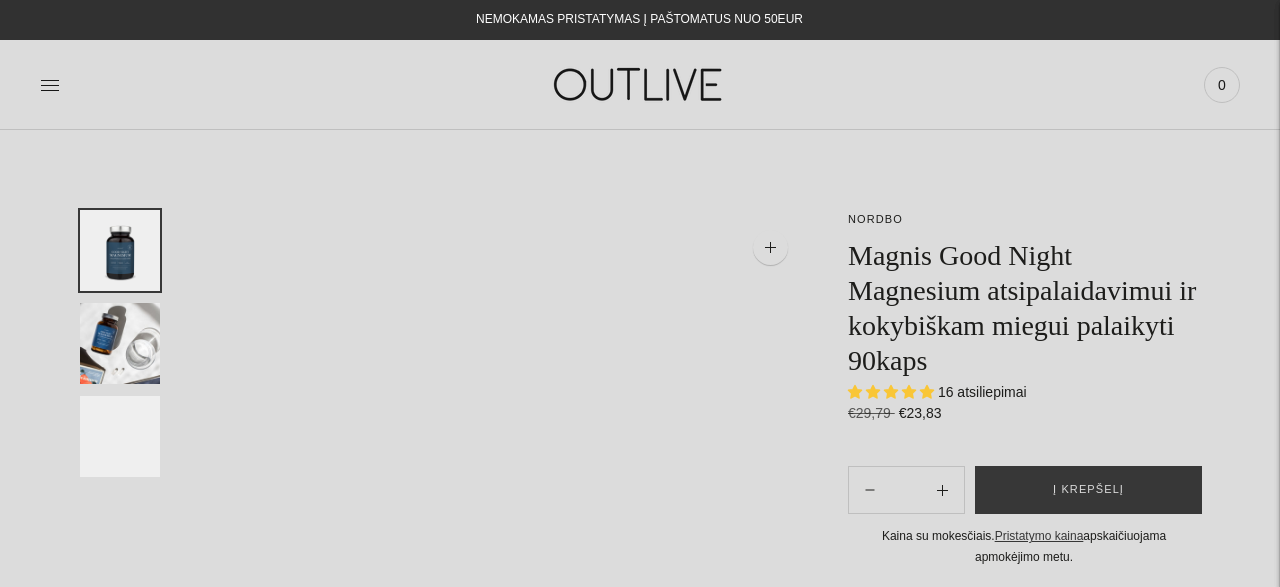scroll, scrollTop: 0, scrollLeft: 0, axis: both 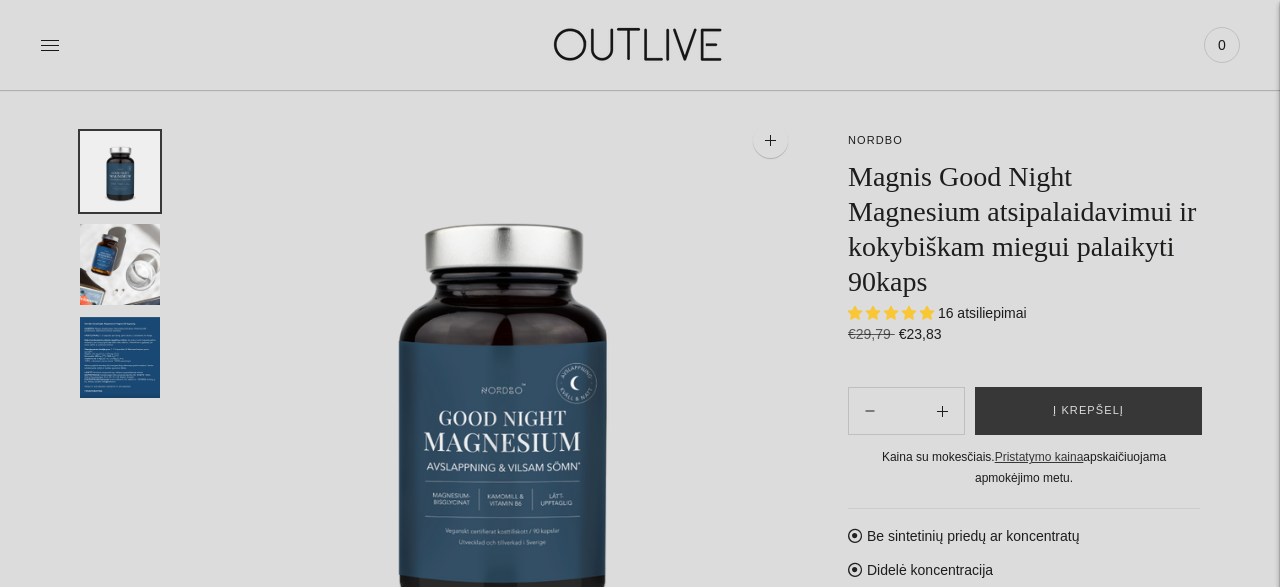 click at bounding box center [120, 264] 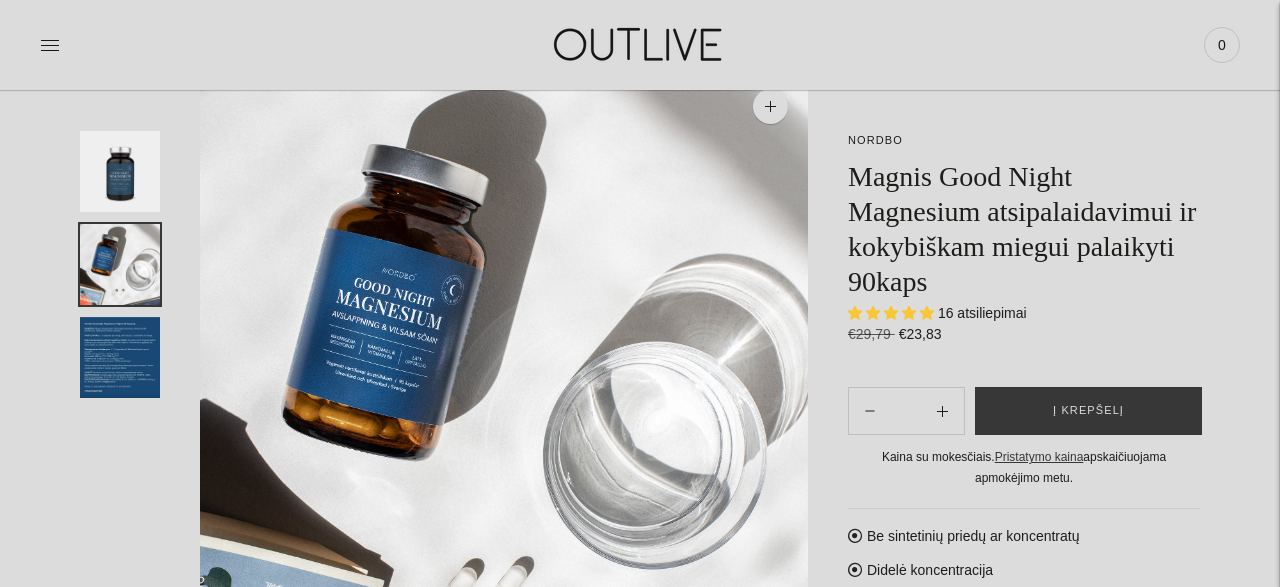 scroll, scrollTop: 149, scrollLeft: 0, axis: vertical 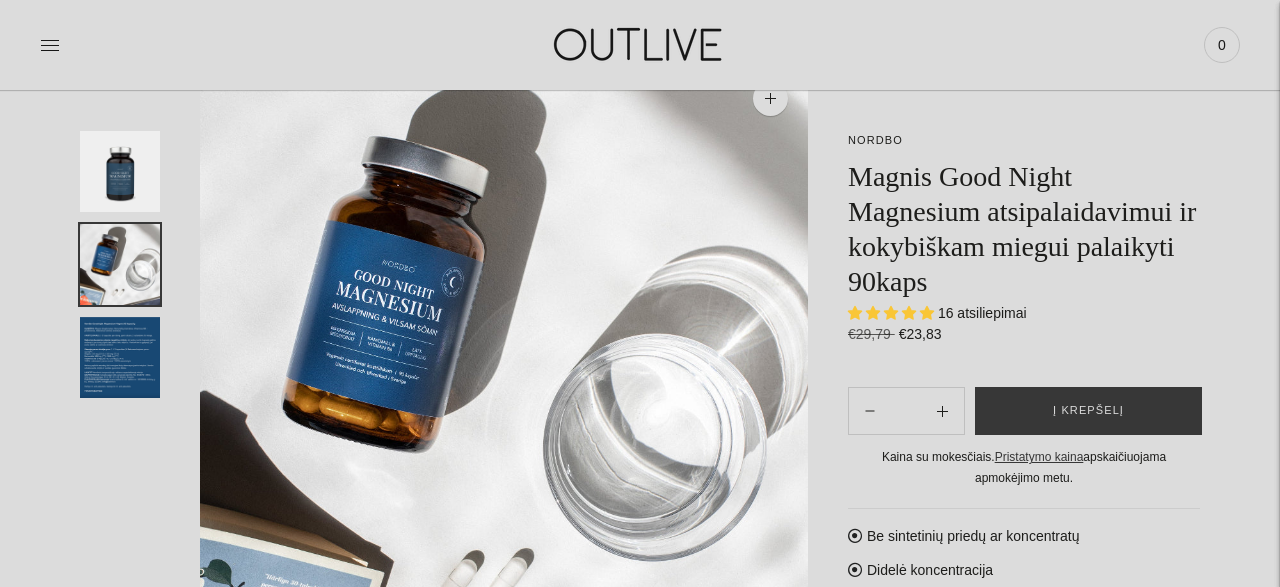 click at bounding box center [120, 357] 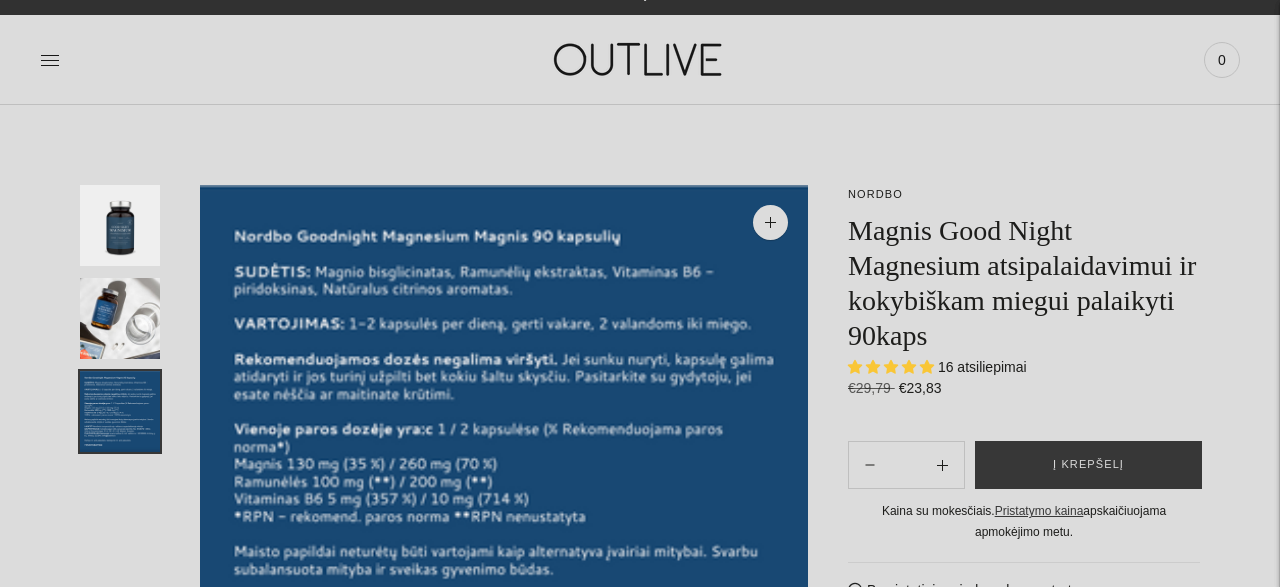scroll, scrollTop: 27, scrollLeft: 0, axis: vertical 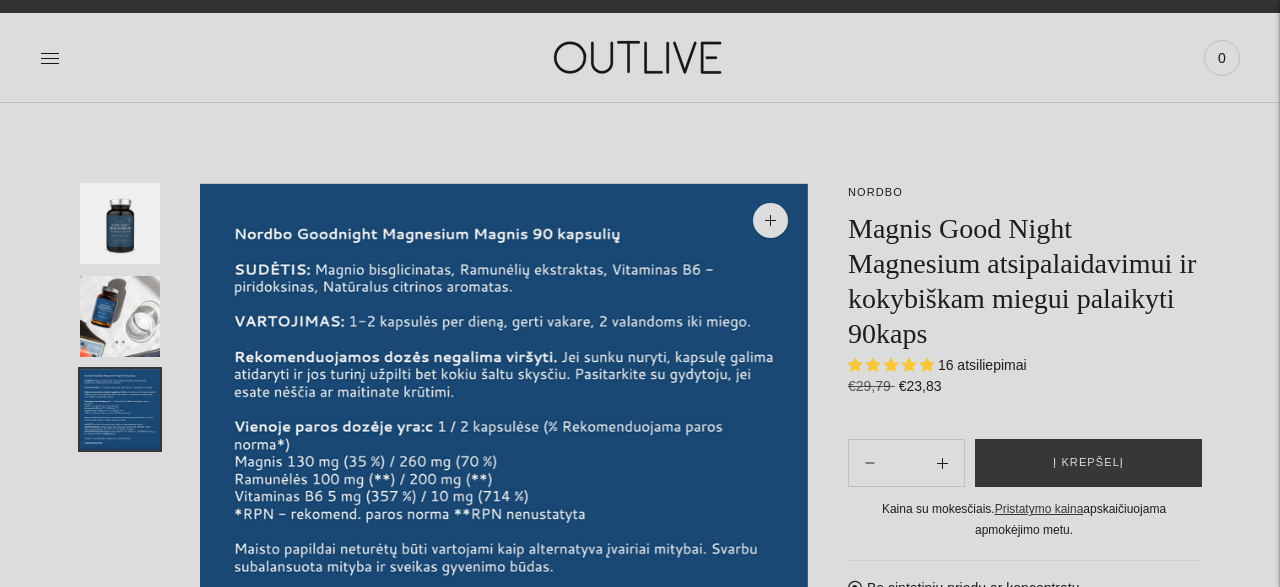 click at bounding box center (120, 223) 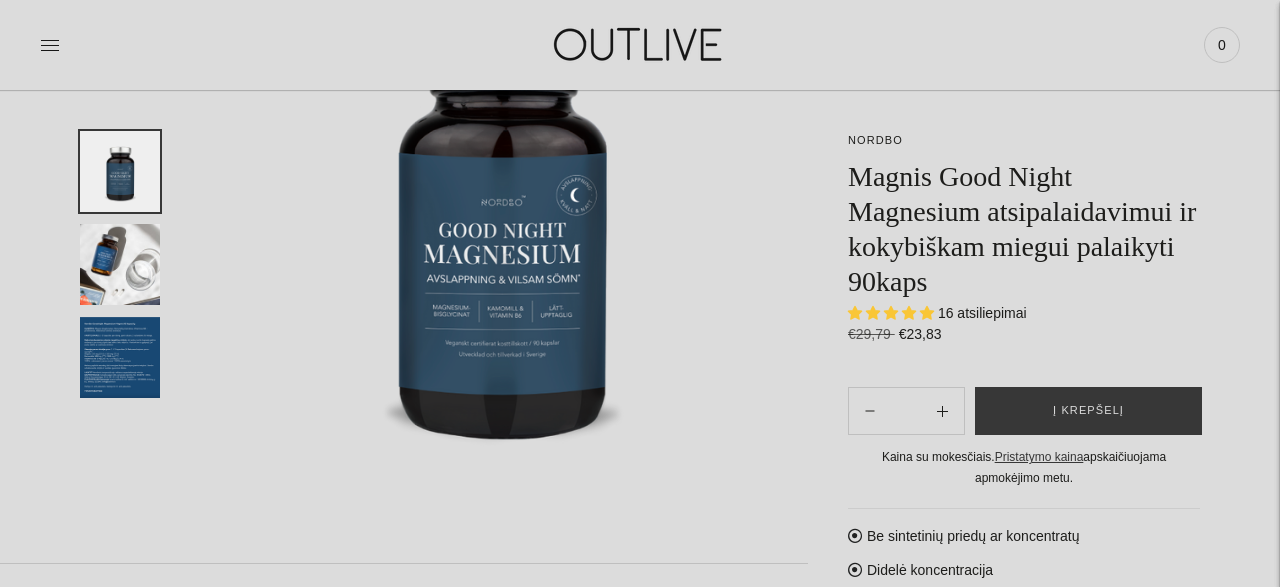 scroll, scrollTop: 303, scrollLeft: 0, axis: vertical 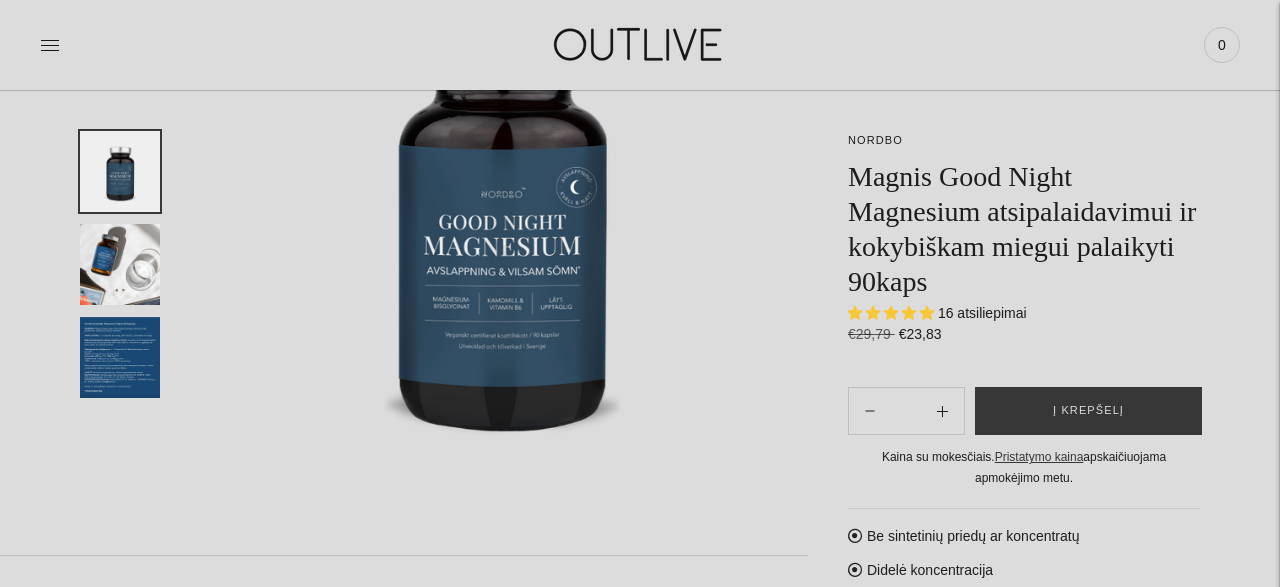 click on "16 atsiliepimai" at bounding box center [982, 313] 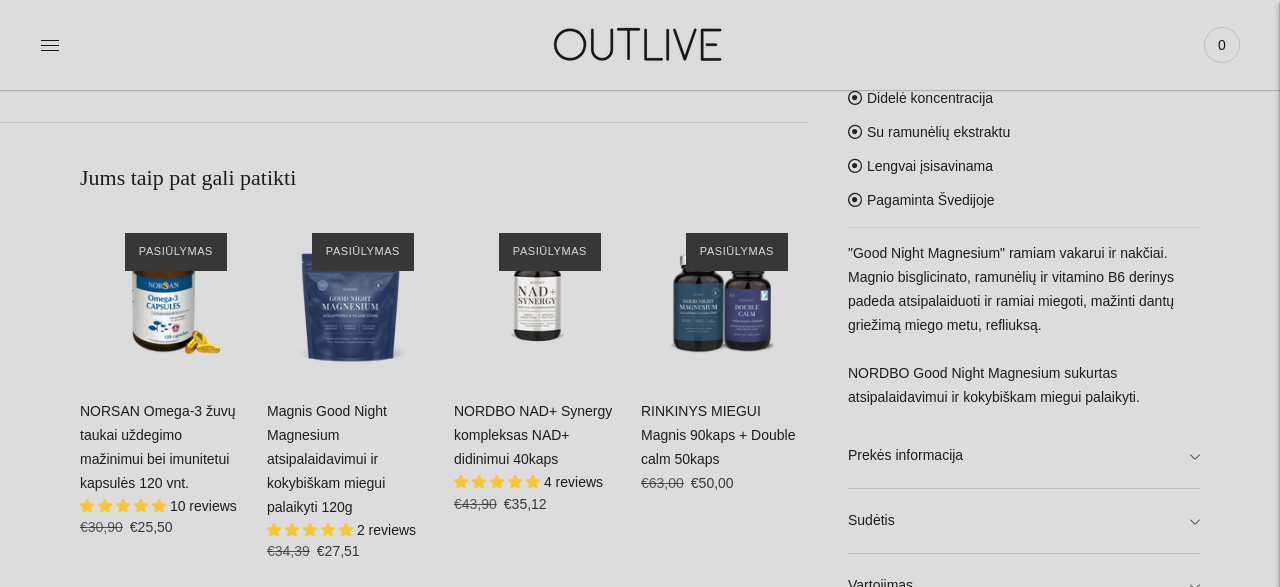 scroll, scrollTop: 1043, scrollLeft: 0, axis: vertical 